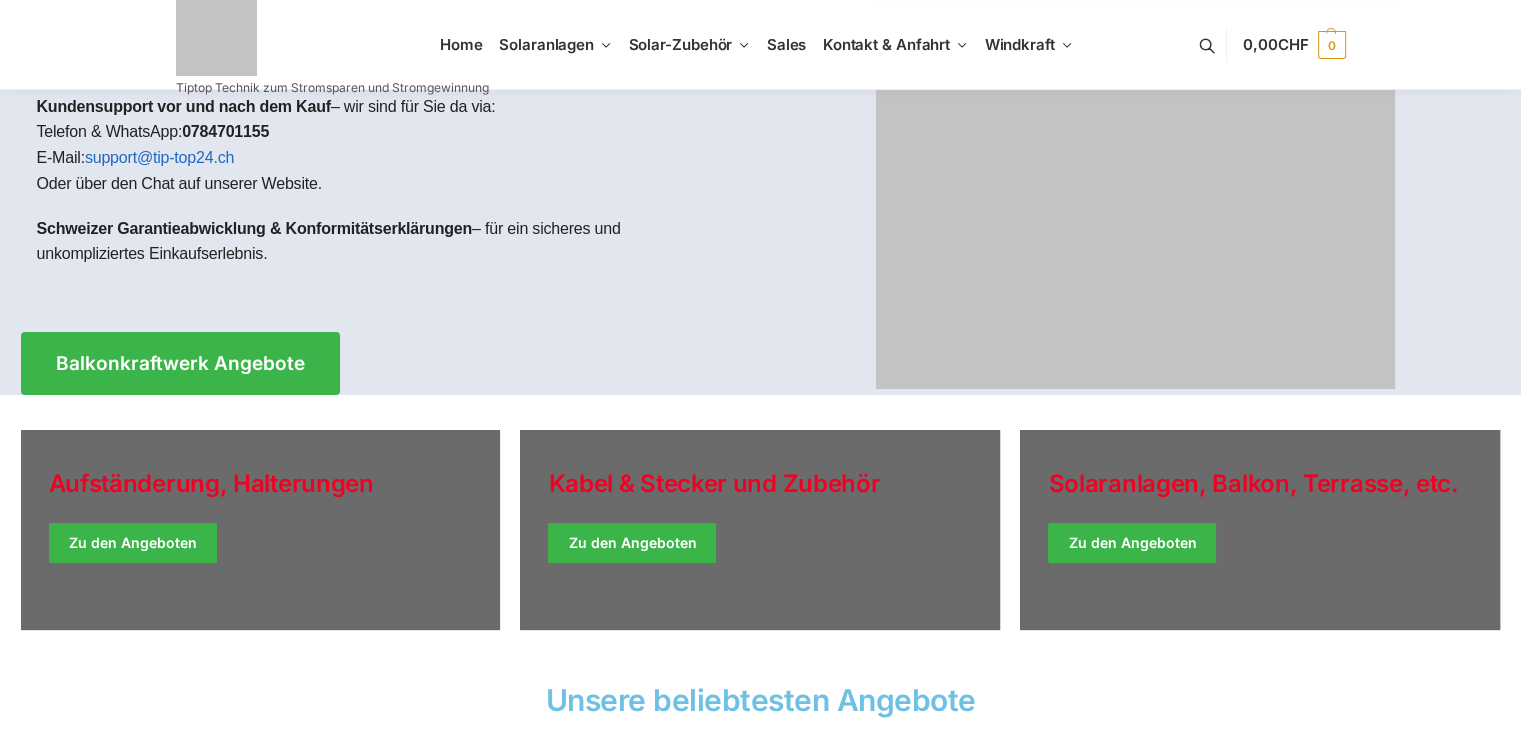 scroll, scrollTop: 300, scrollLeft: 0, axis: vertical 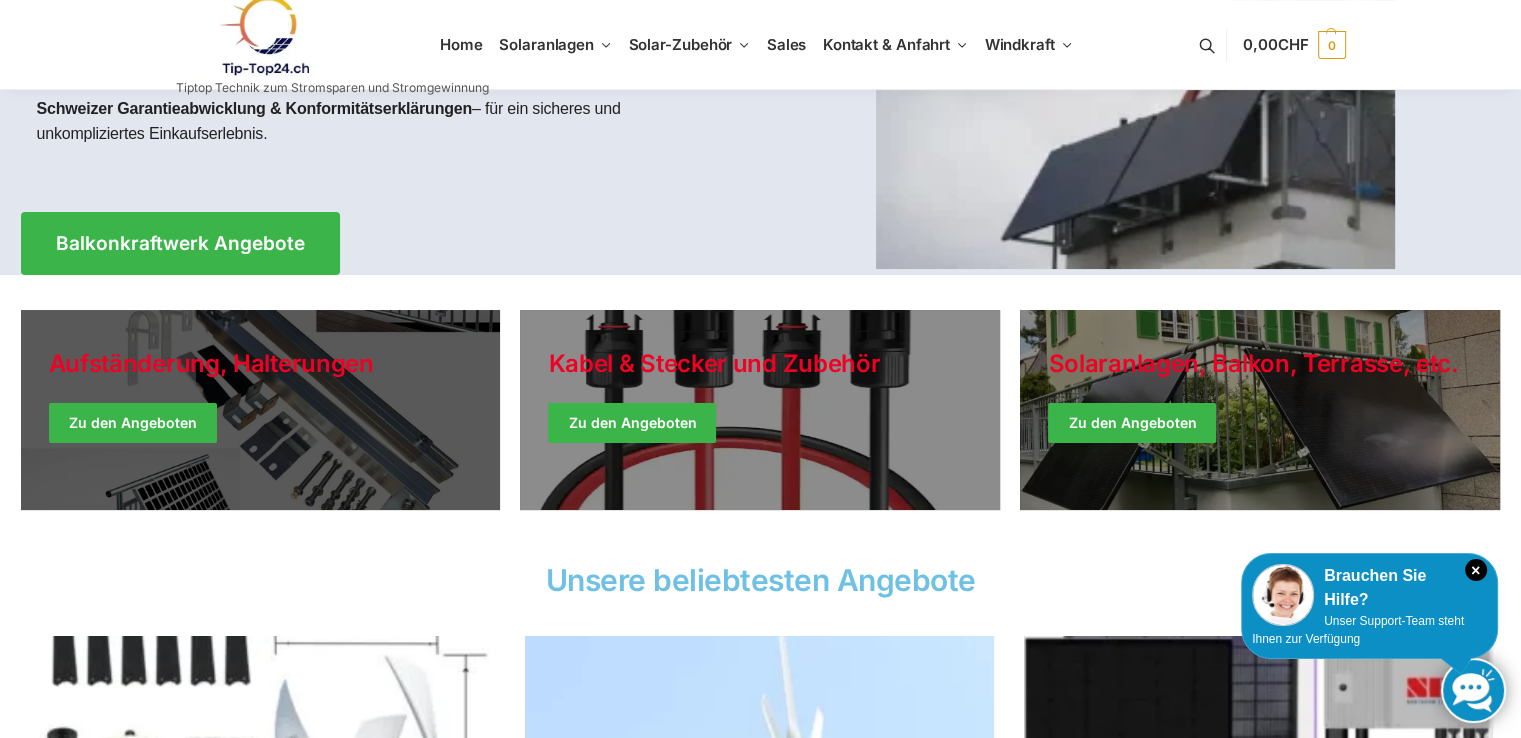 click at bounding box center (261, 410) 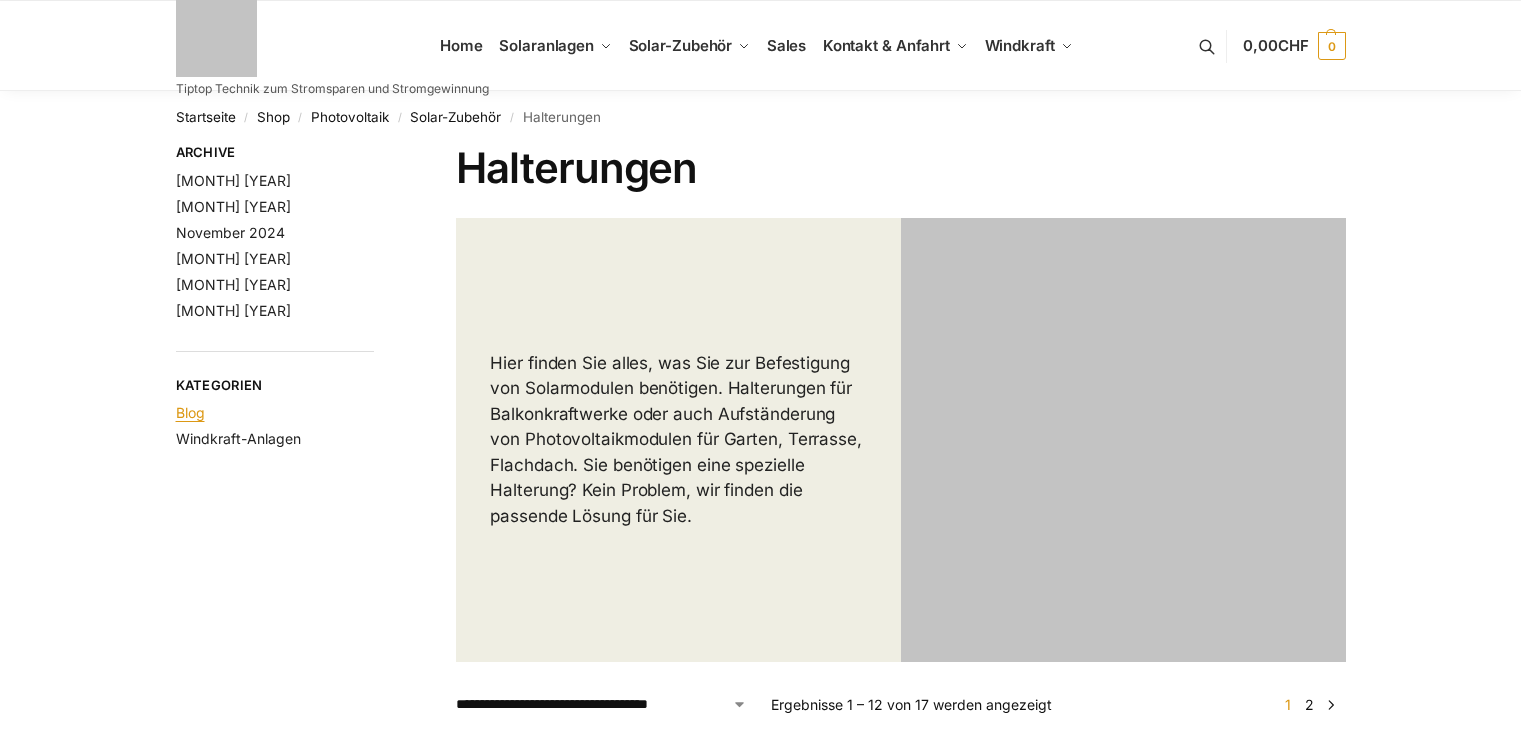 scroll, scrollTop: 0, scrollLeft: 0, axis: both 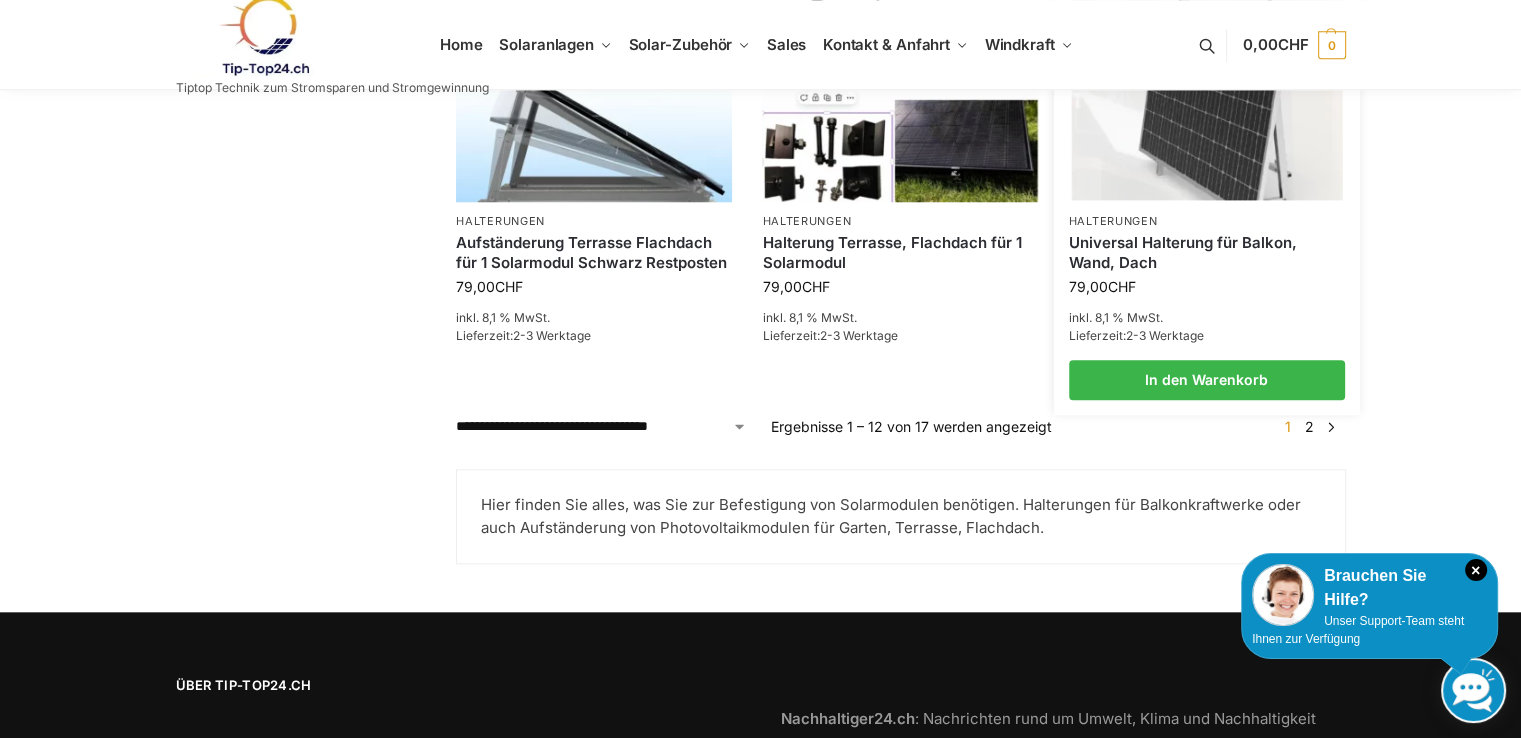 click at bounding box center (1206, 97) 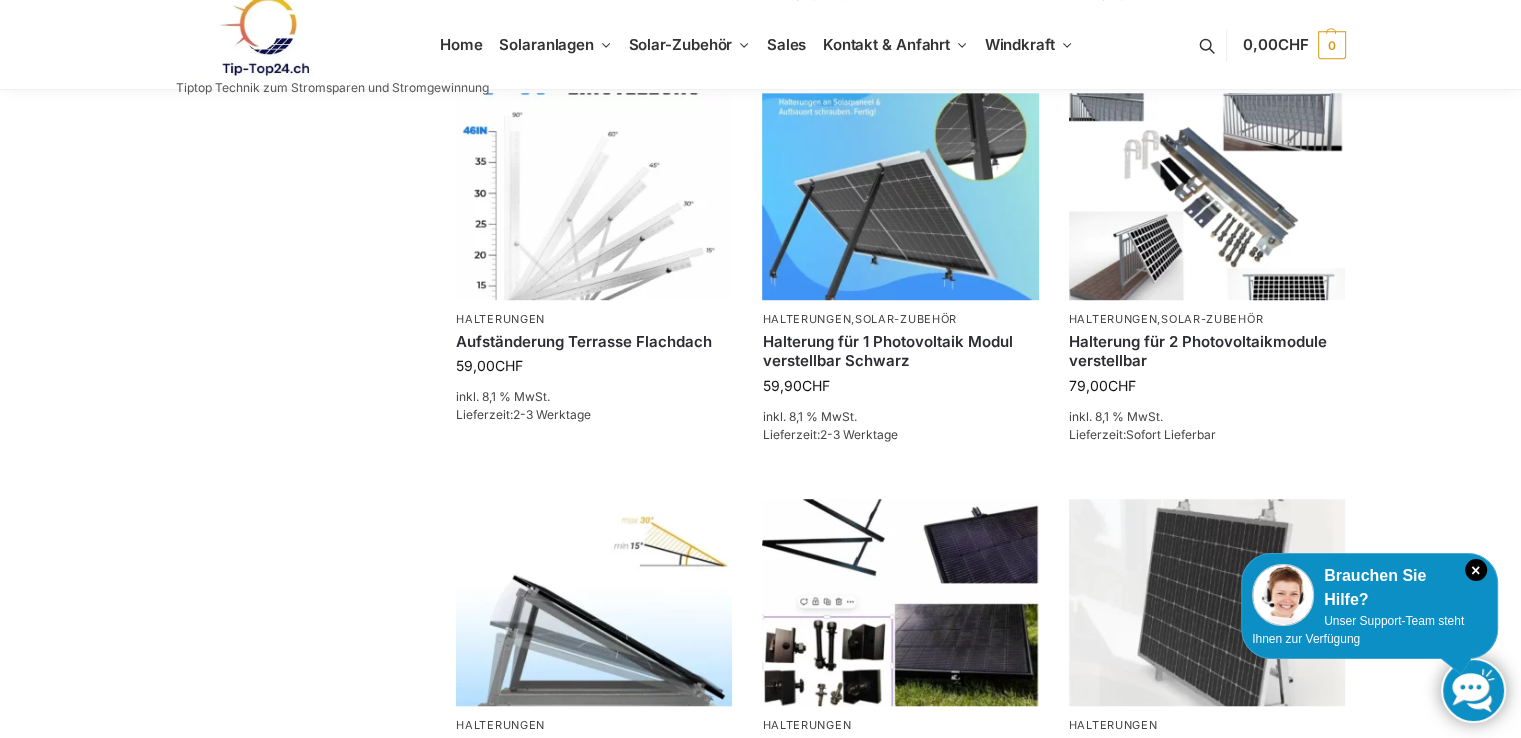 scroll, scrollTop: 1400, scrollLeft: 0, axis: vertical 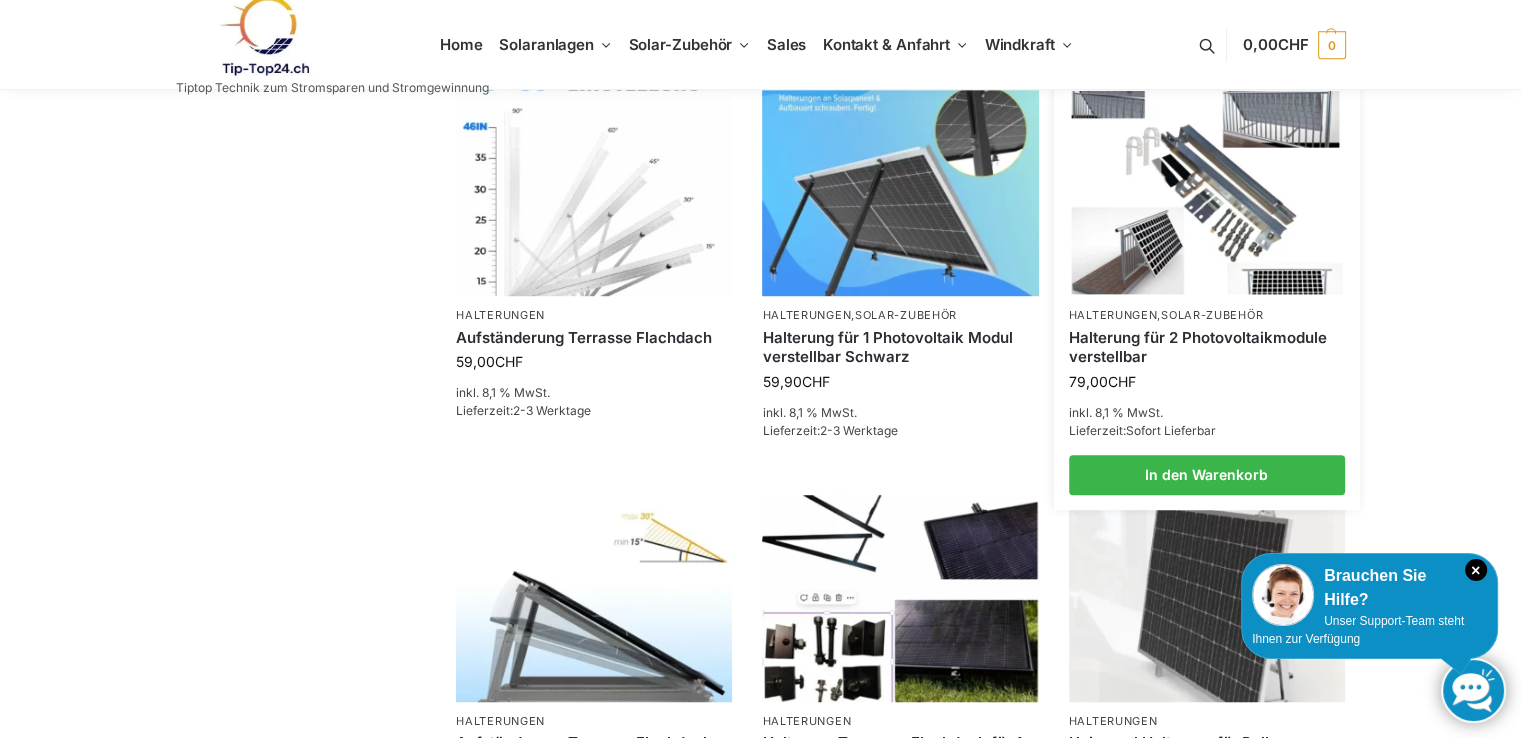 click at bounding box center [1206, 192] 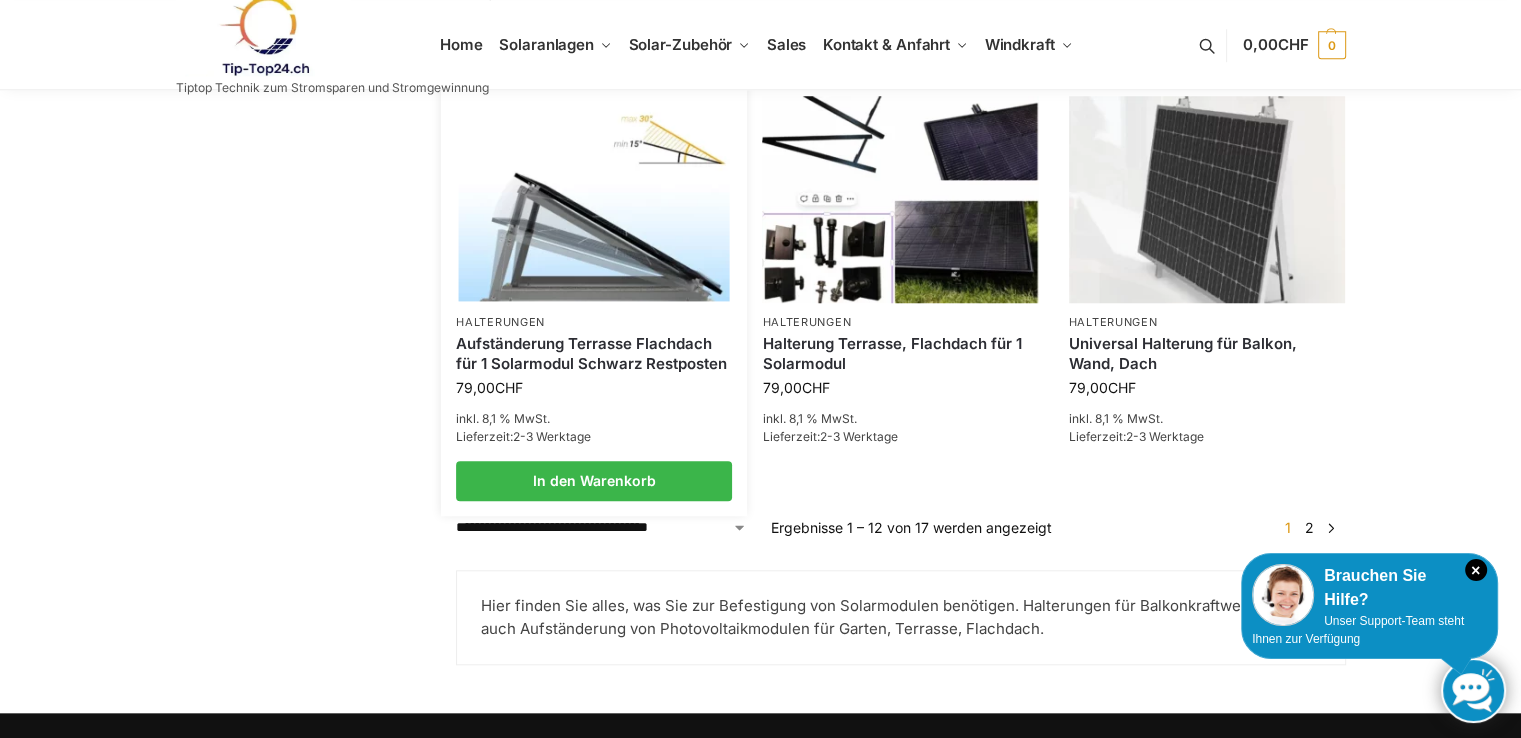 scroll, scrollTop: 1800, scrollLeft: 0, axis: vertical 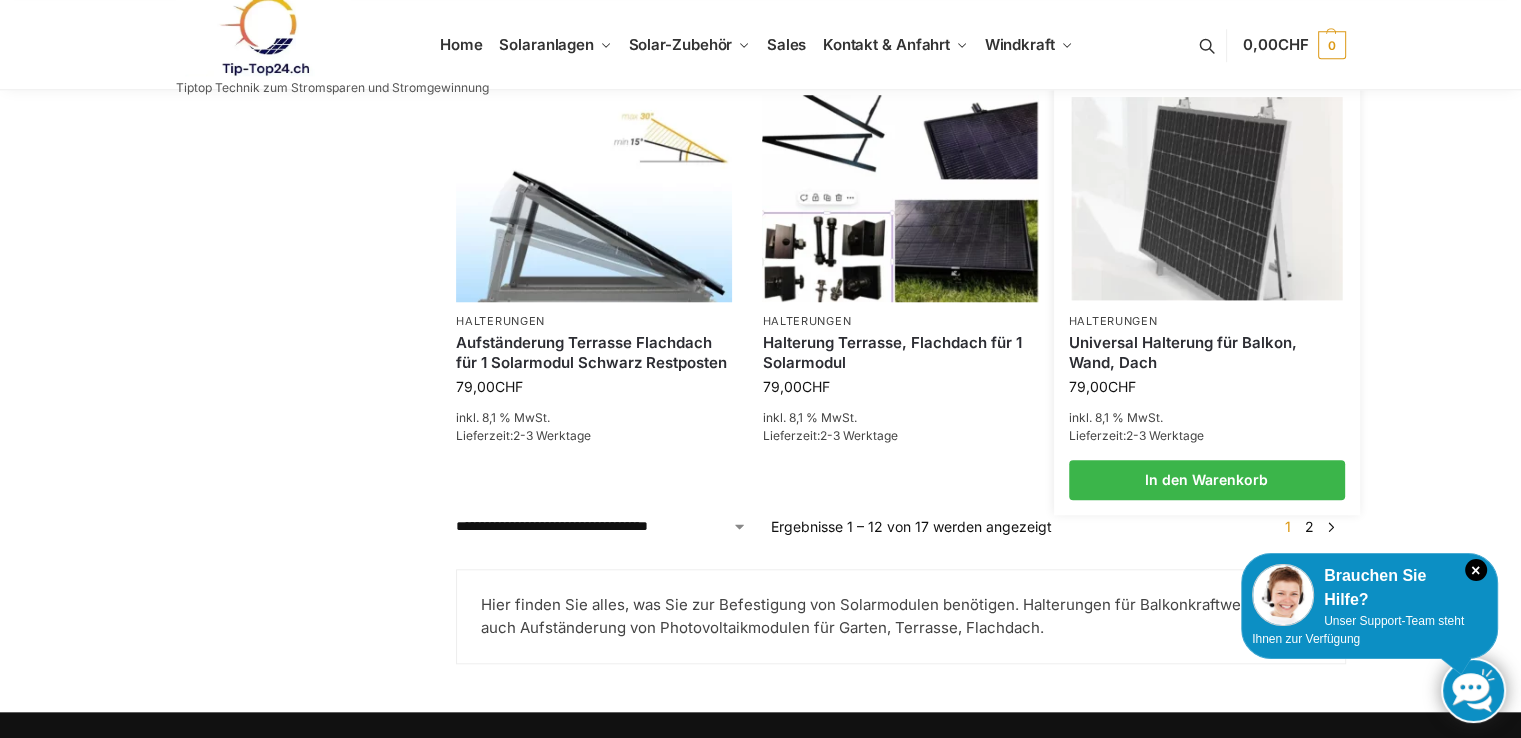 click at bounding box center [1206, 197] 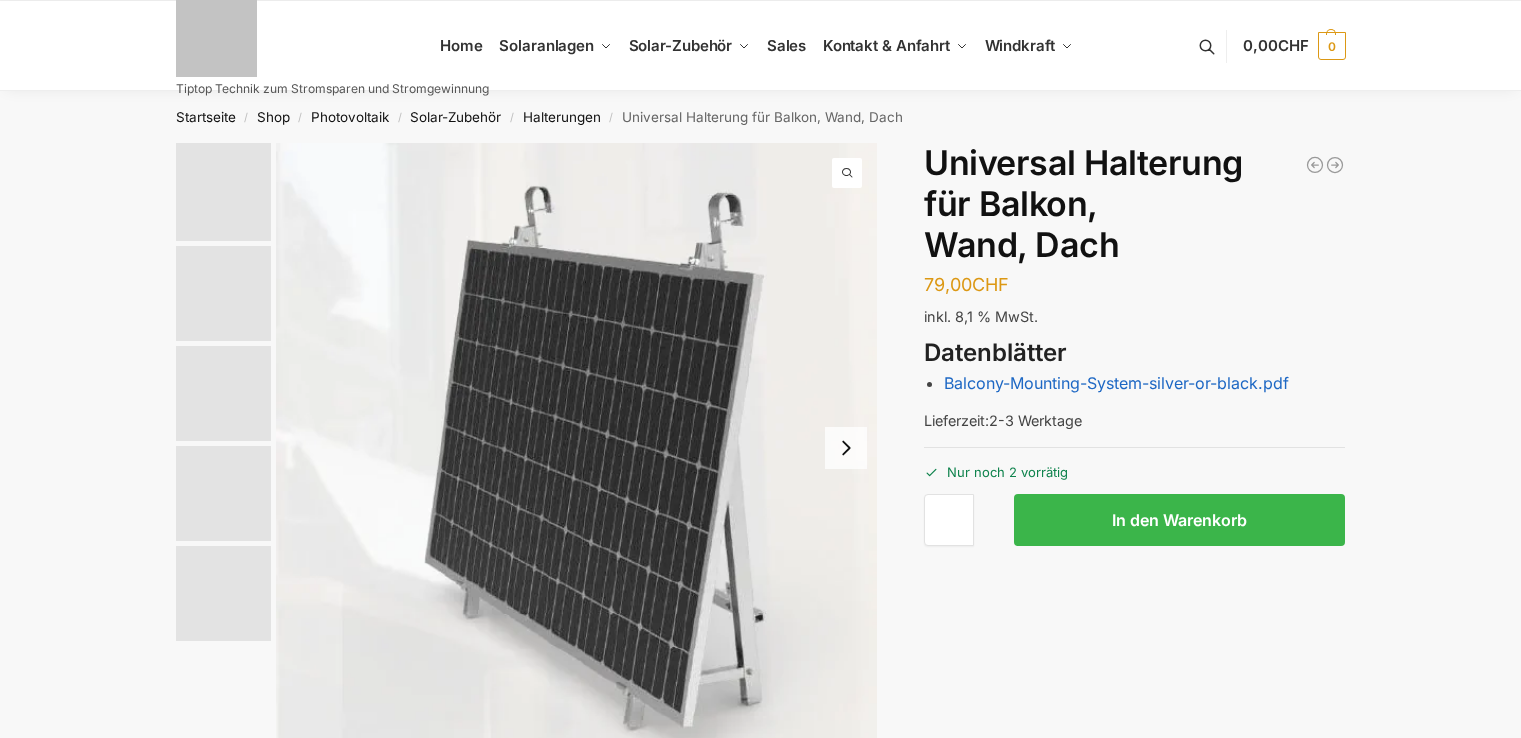 scroll, scrollTop: 0, scrollLeft: 0, axis: both 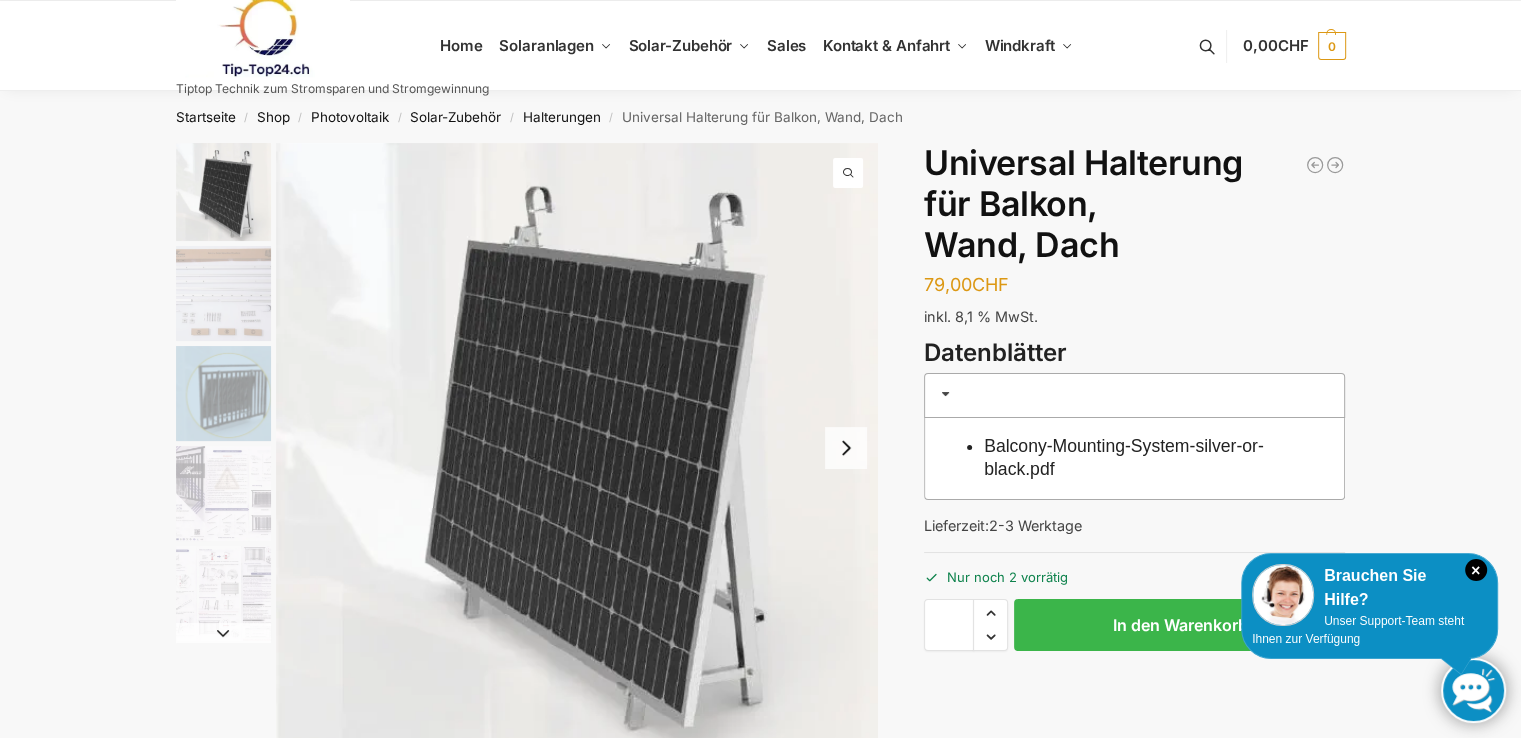 click at bounding box center (223, 493) 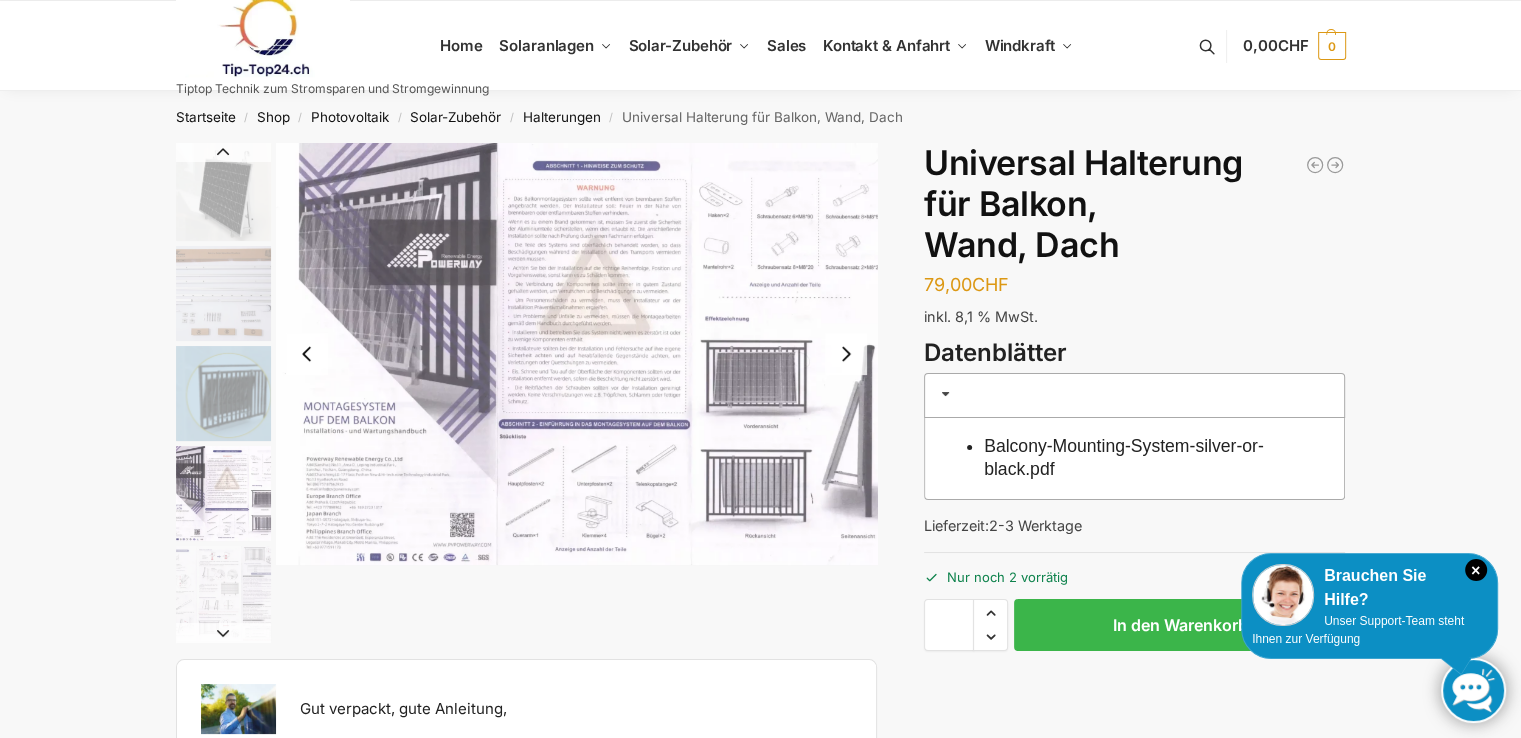 click at bounding box center (846, 354) 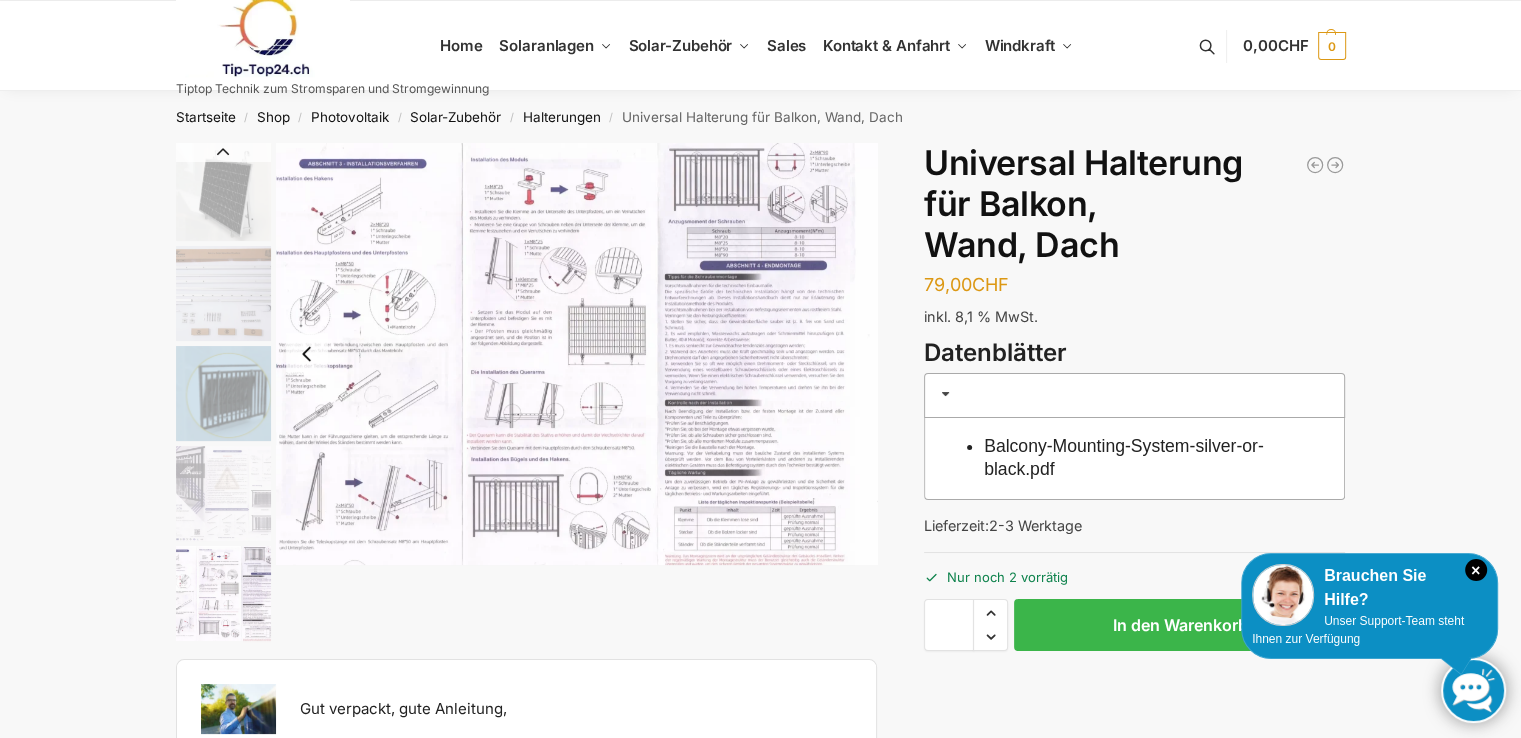 click at bounding box center (307, 354) 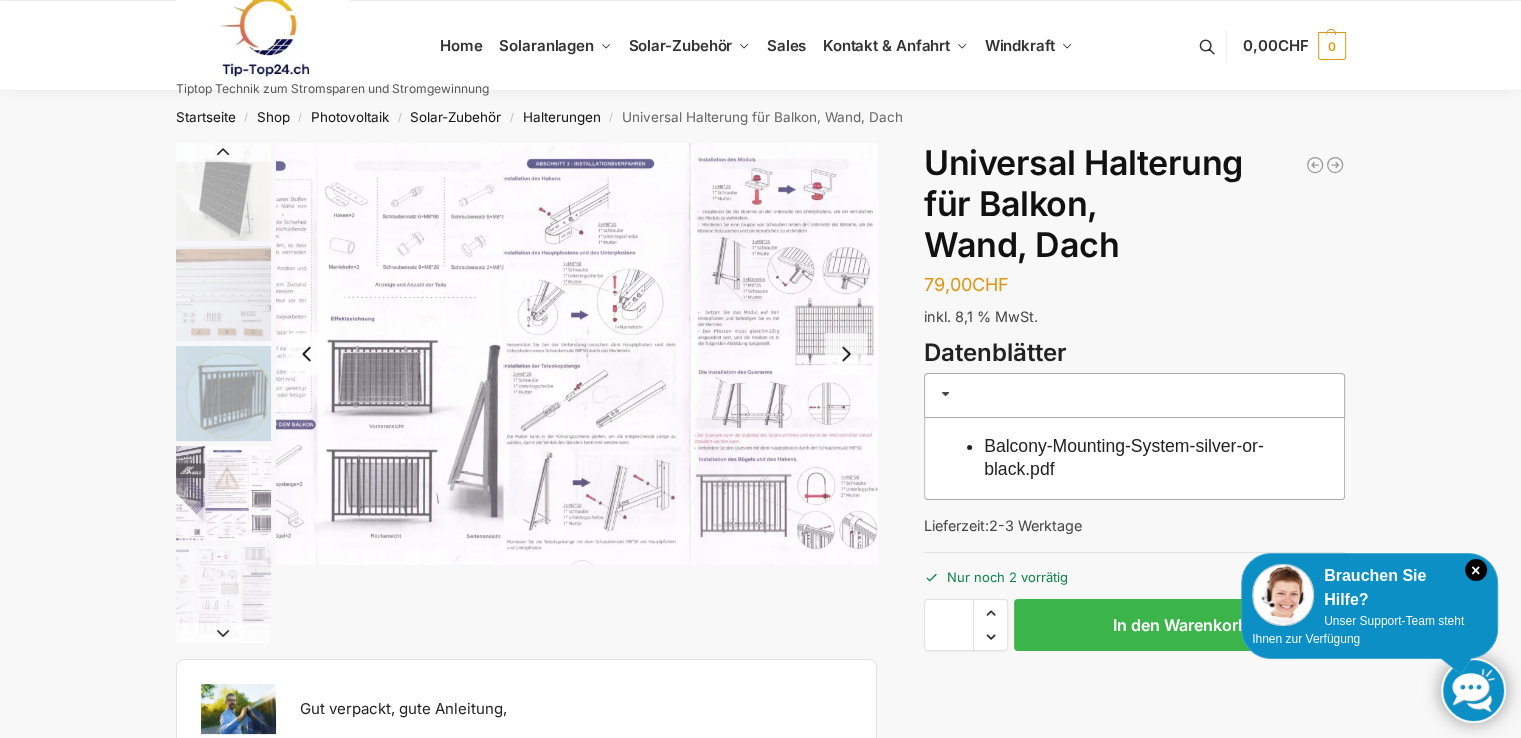 click at bounding box center (202, 354) 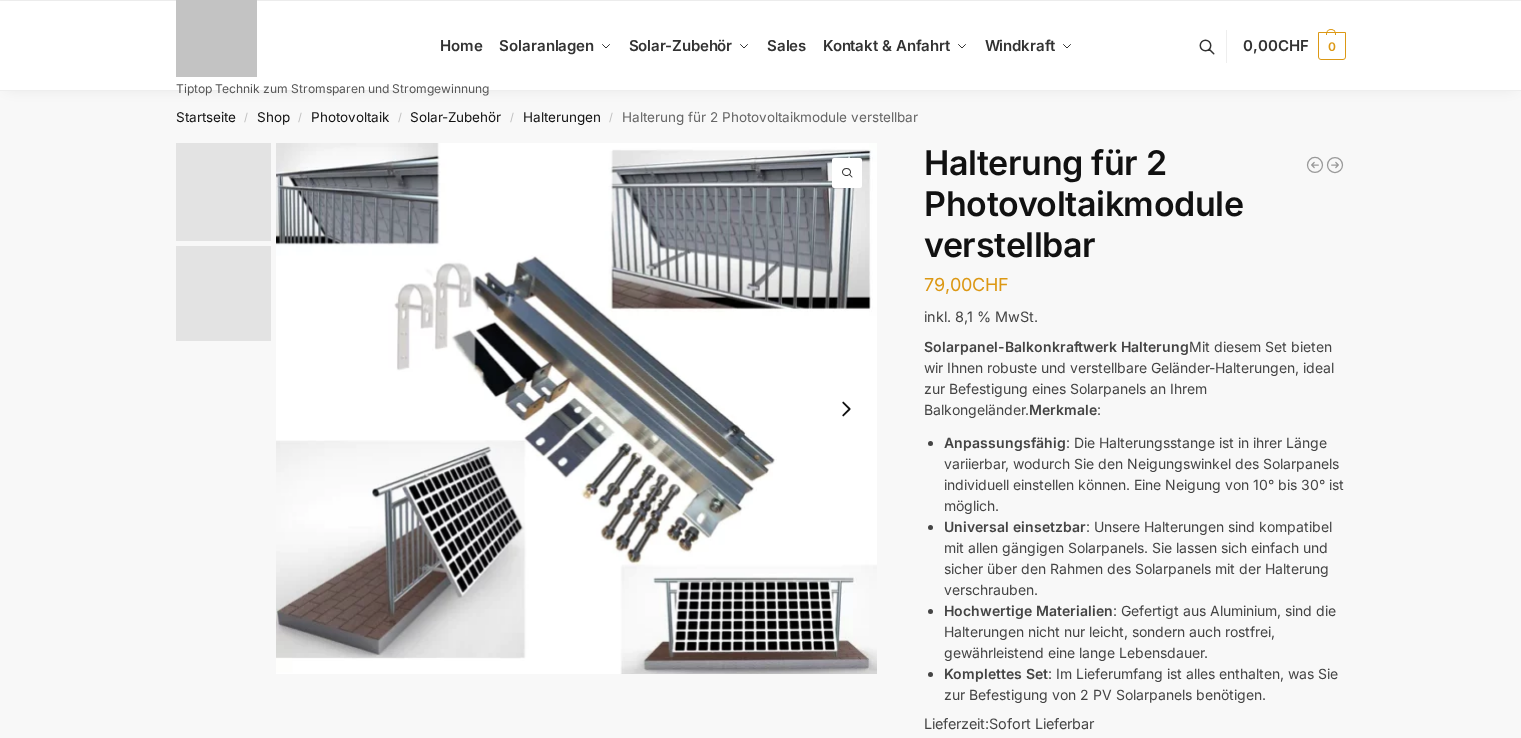 scroll, scrollTop: 0, scrollLeft: 0, axis: both 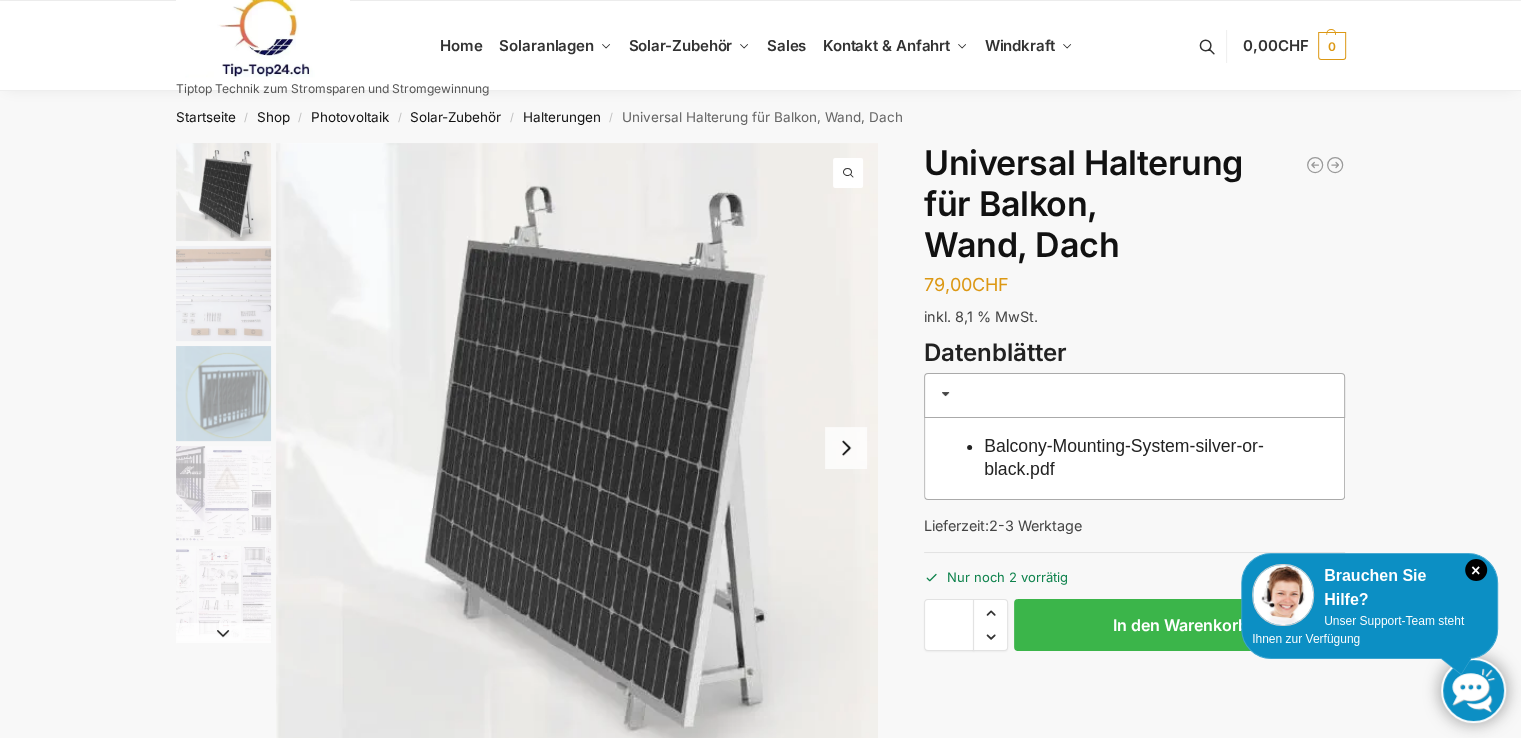 click at bounding box center (223, 192) 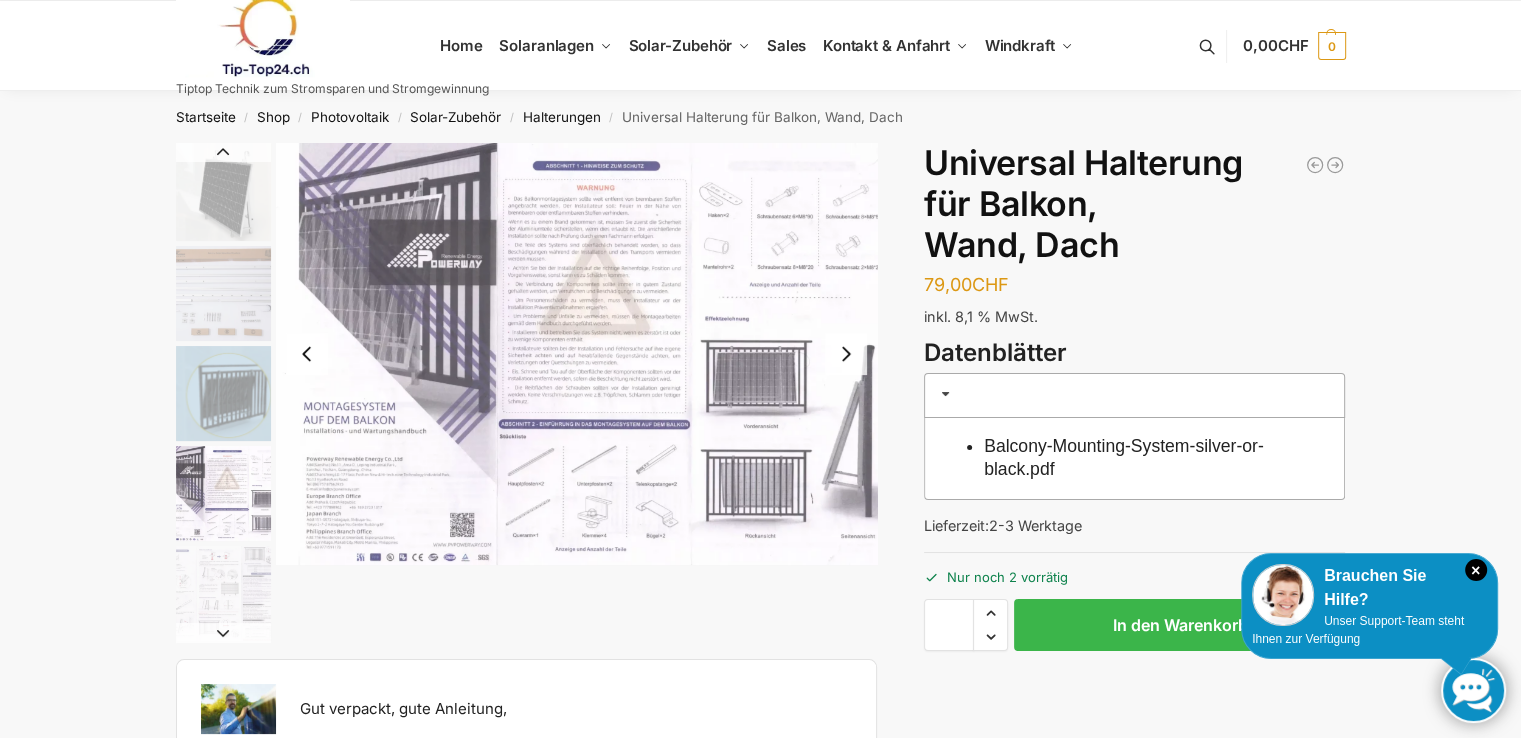 click at bounding box center (577, 354) 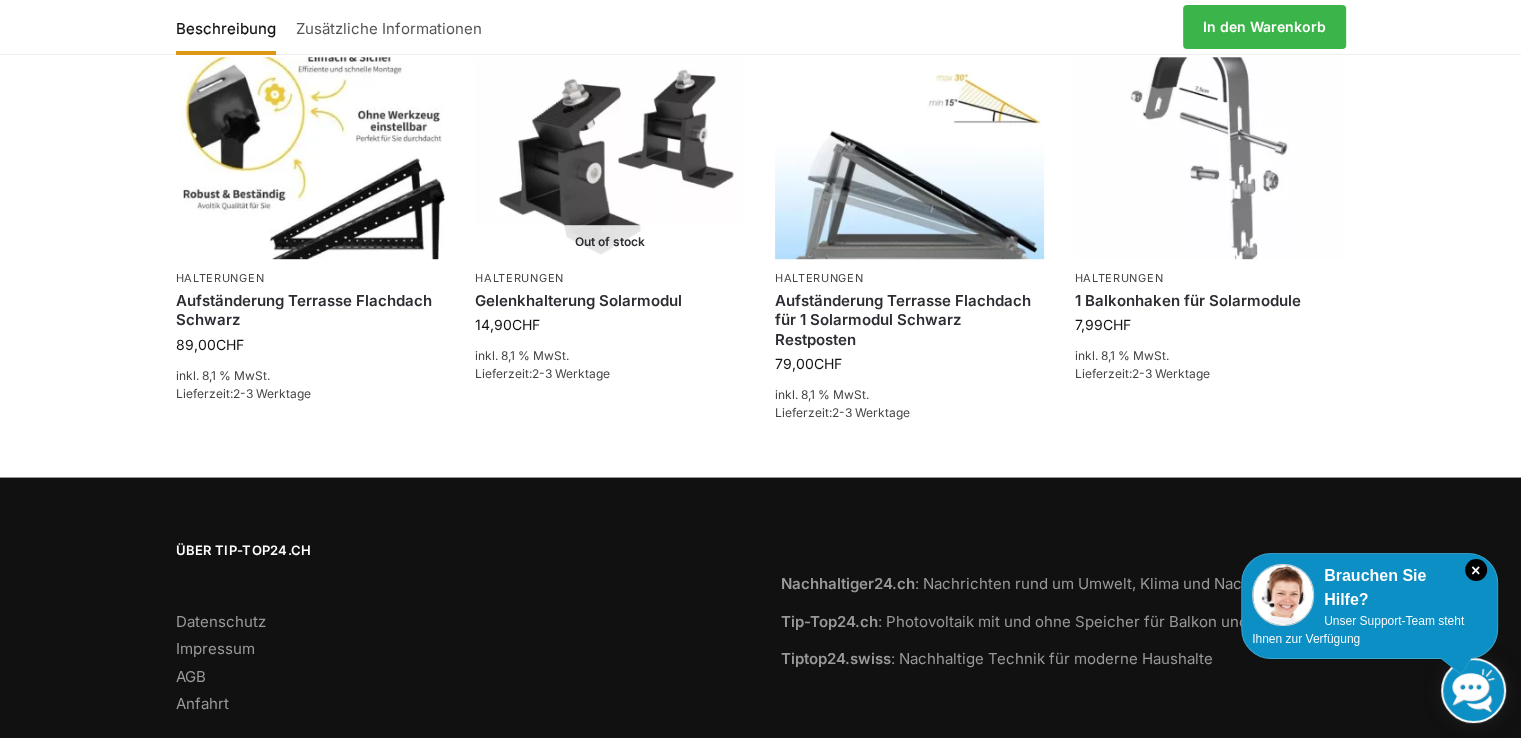 scroll, scrollTop: 1398, scrollLeft: 0, axis: vertical 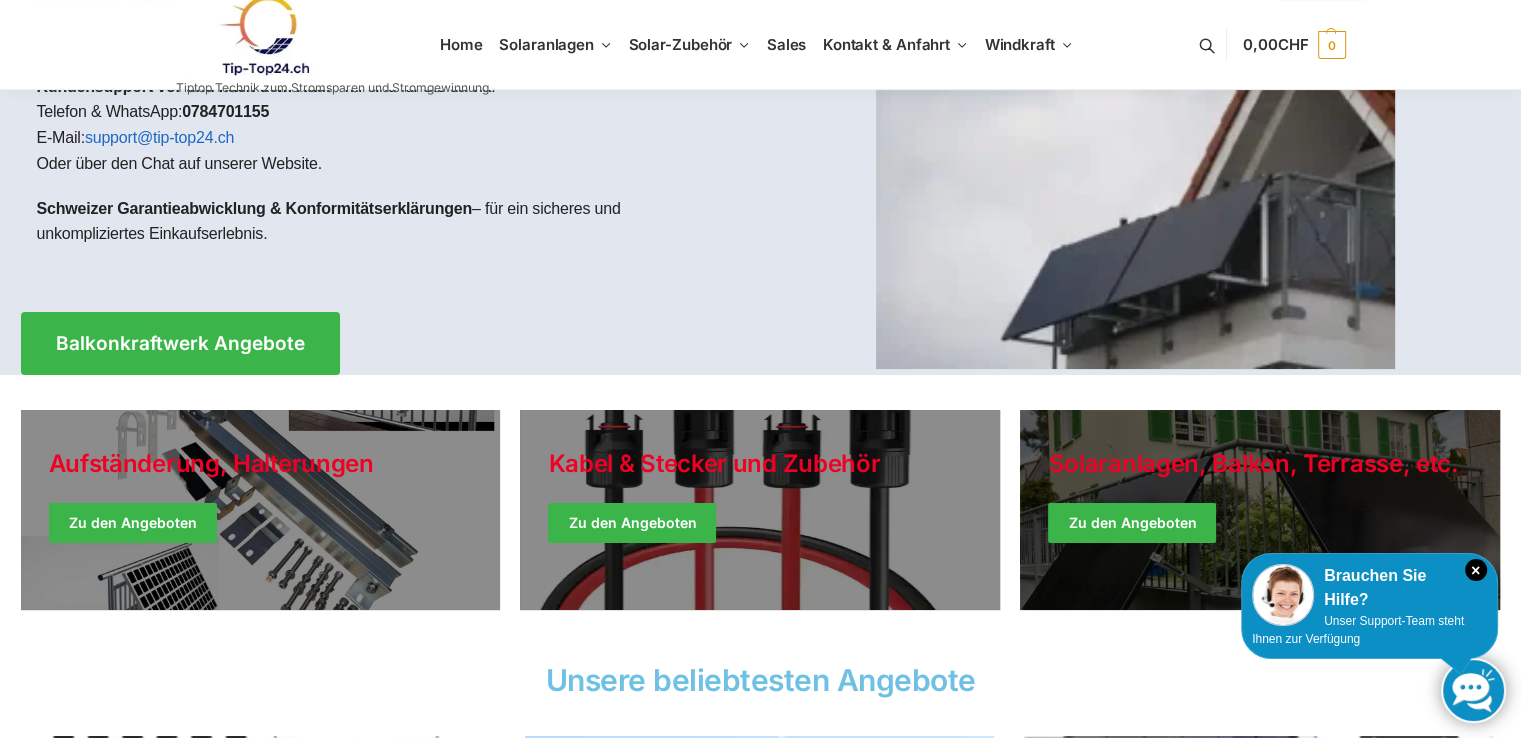 click at bounding box center [1260, 510] 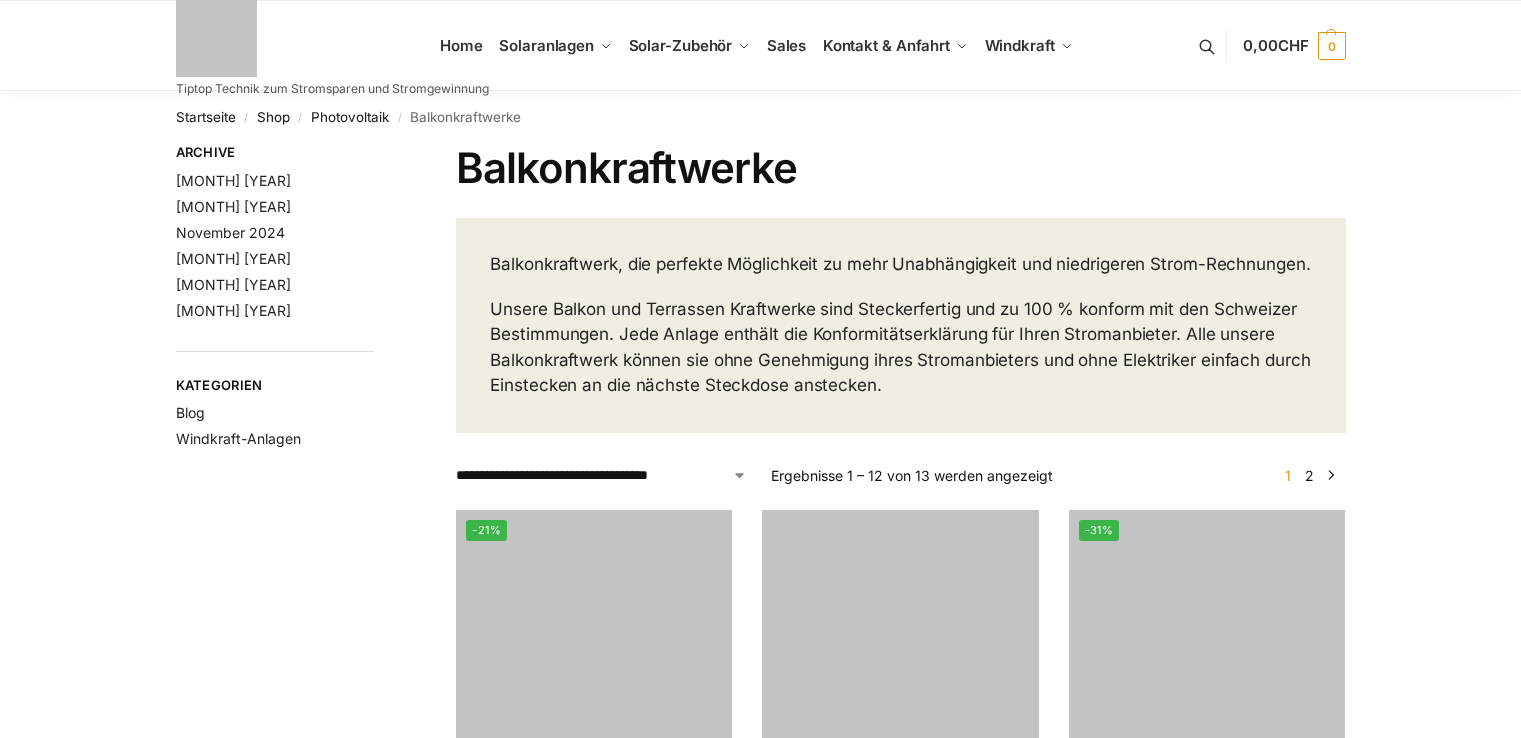 scroll, scrollTop: 0, scrollLeft: 0, axis: both 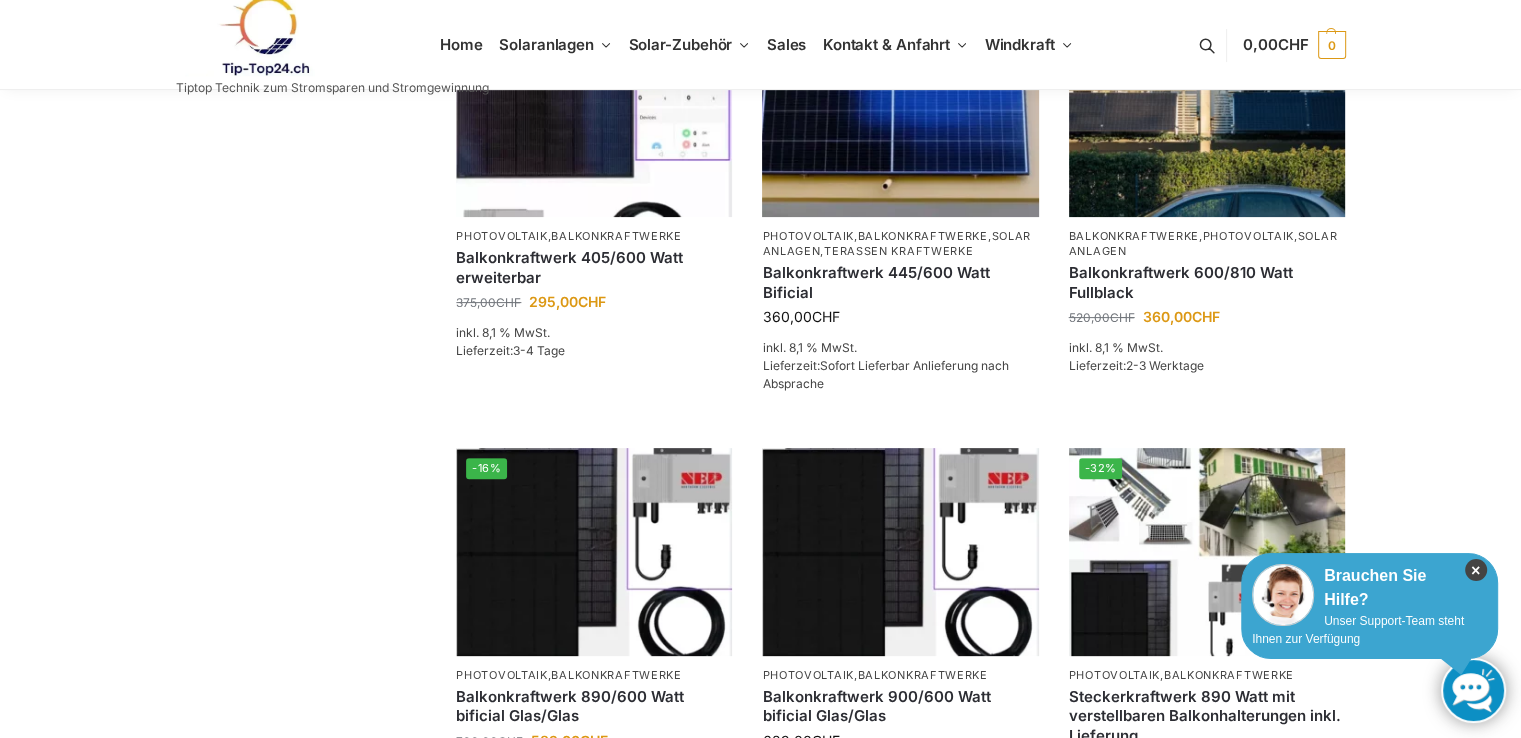 click on "×" at bounding box center (1476, 570) 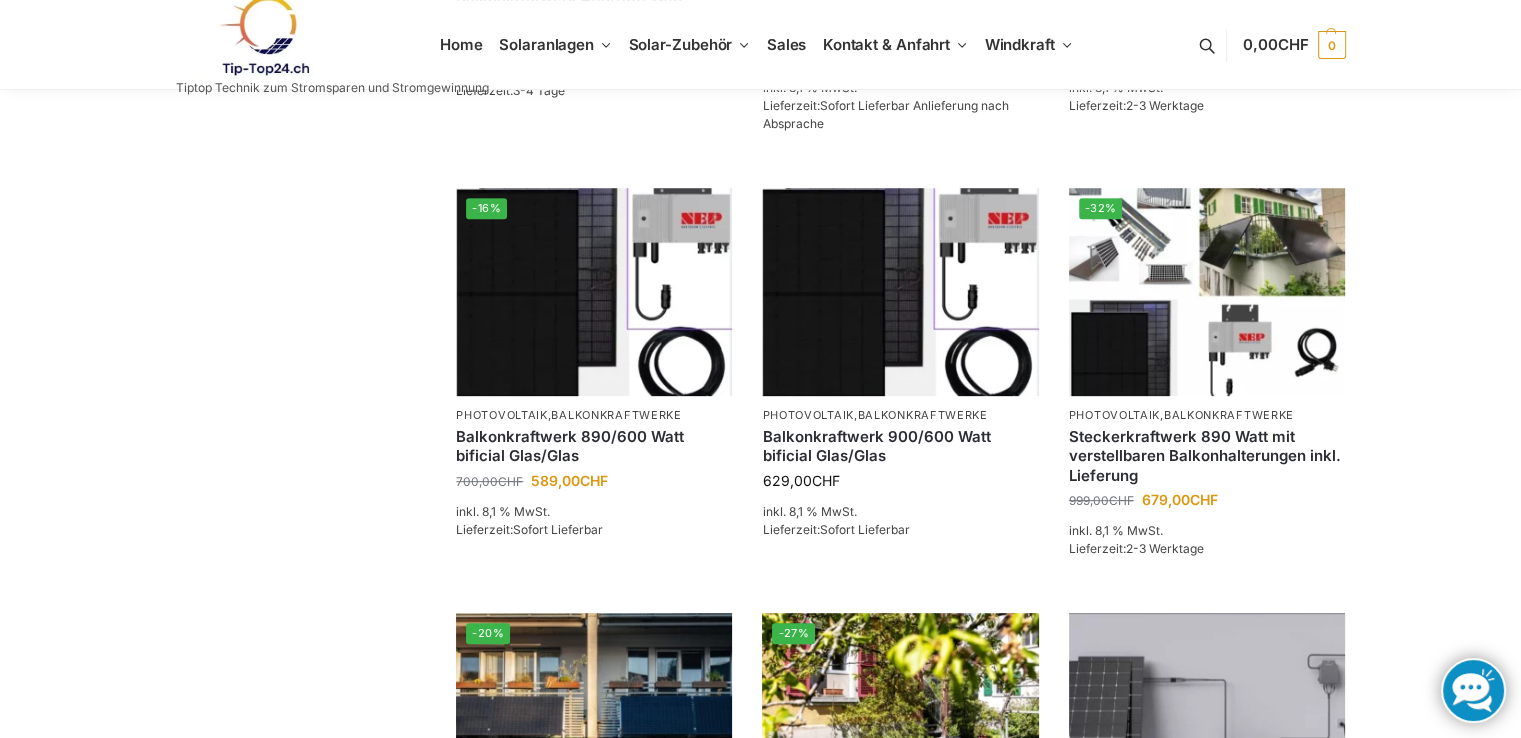 scroll, scrollTop: 800, scrollLeft: 0, axis: vertical 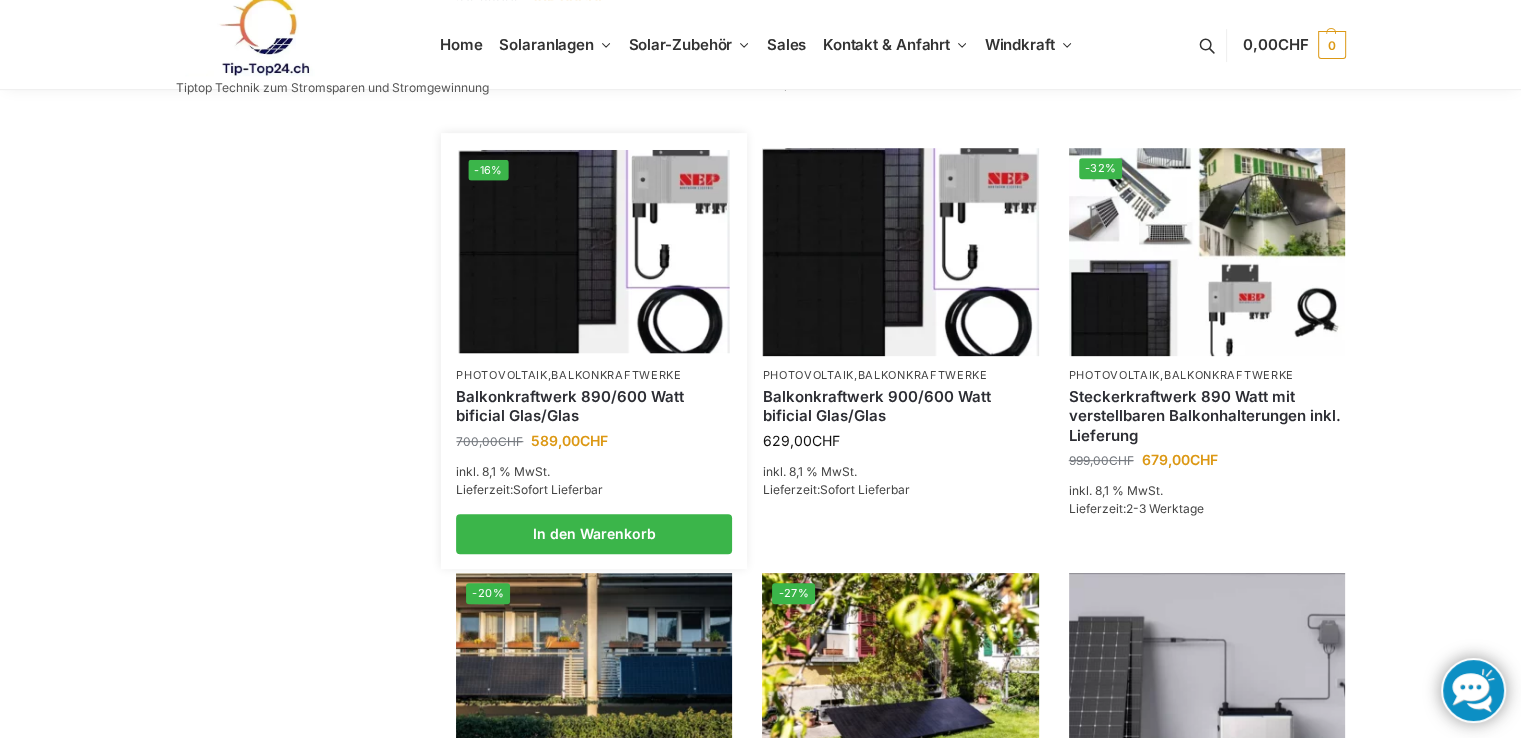 click at bounding box center (594, 251) 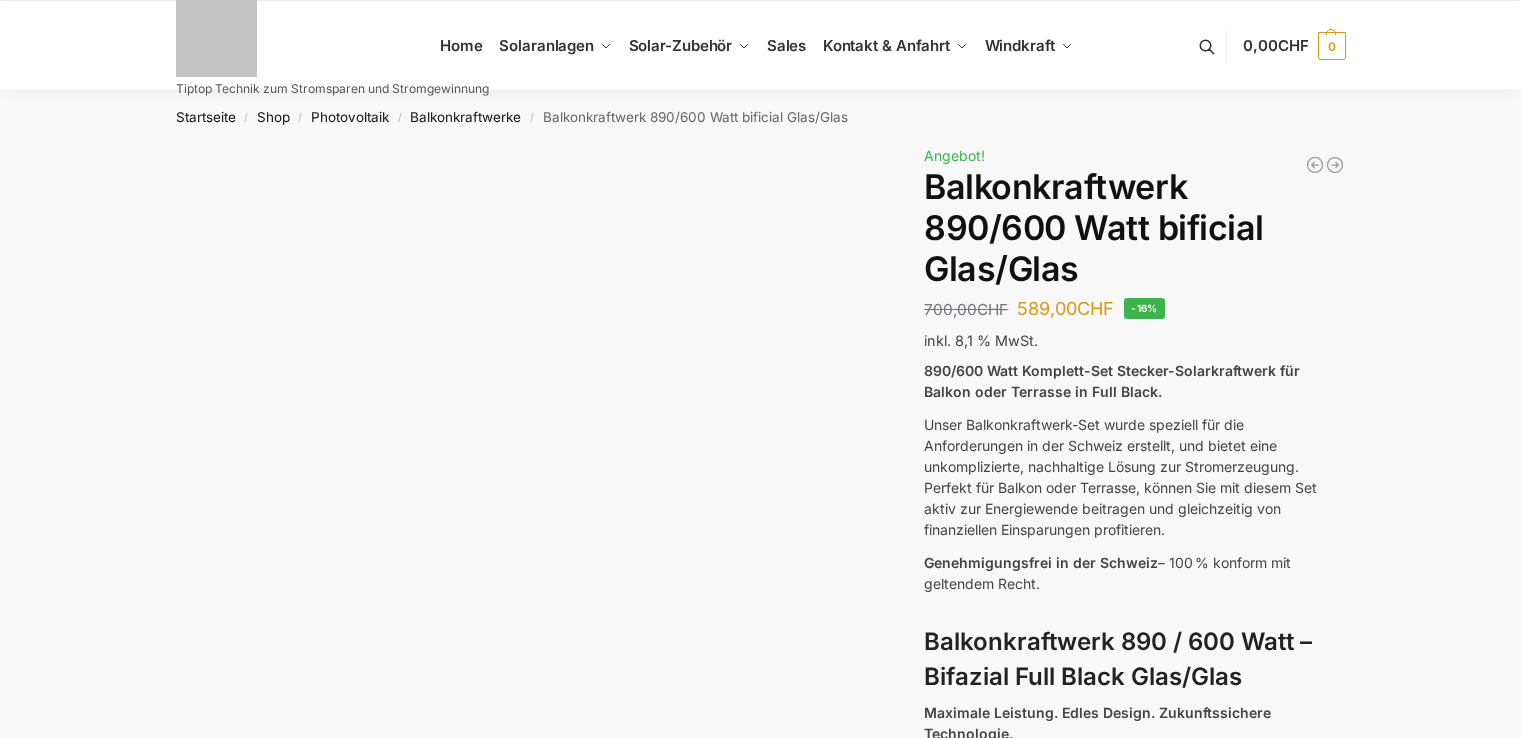 scroll, scrollTop: 0, scrollLeft: 0, axis: both 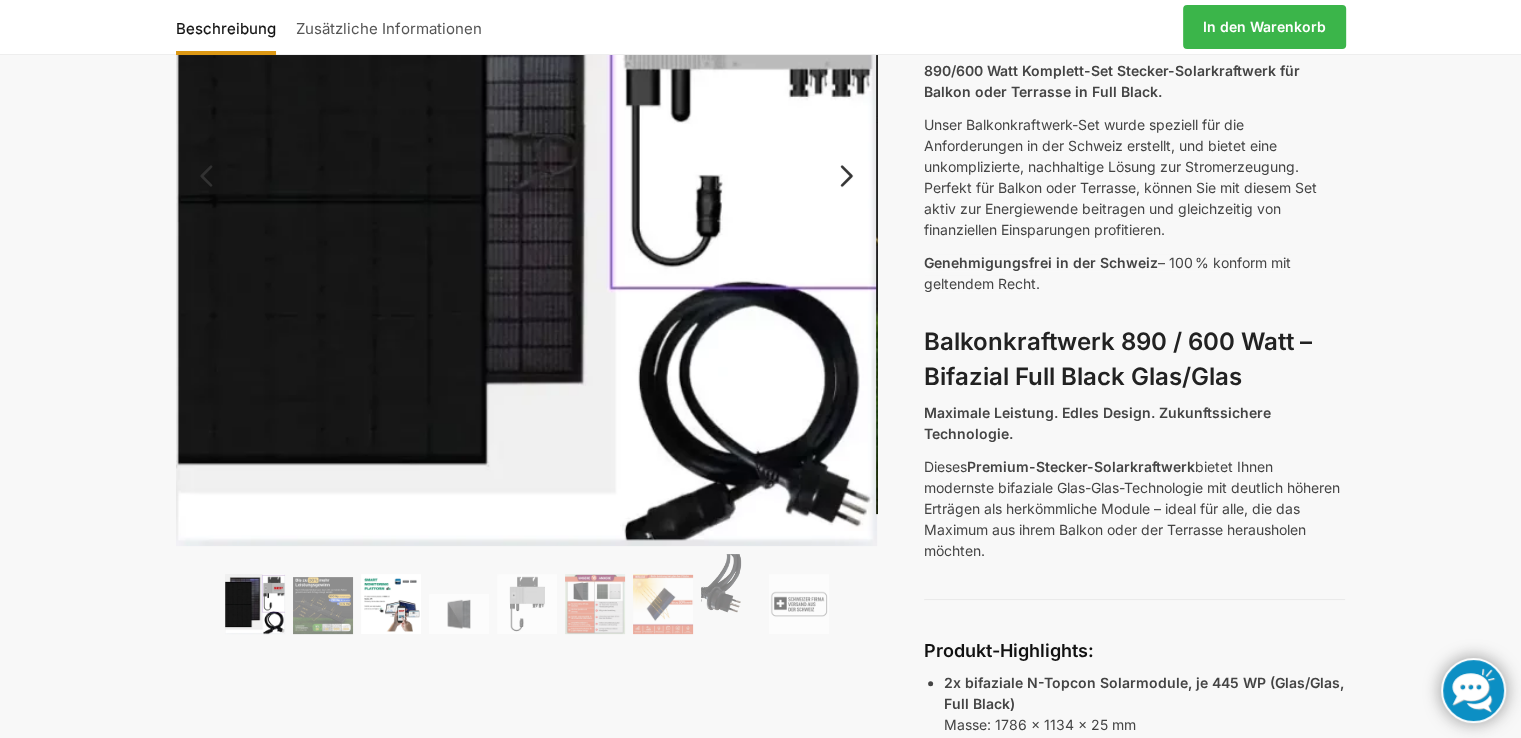 click at bounding box center [391, 604] 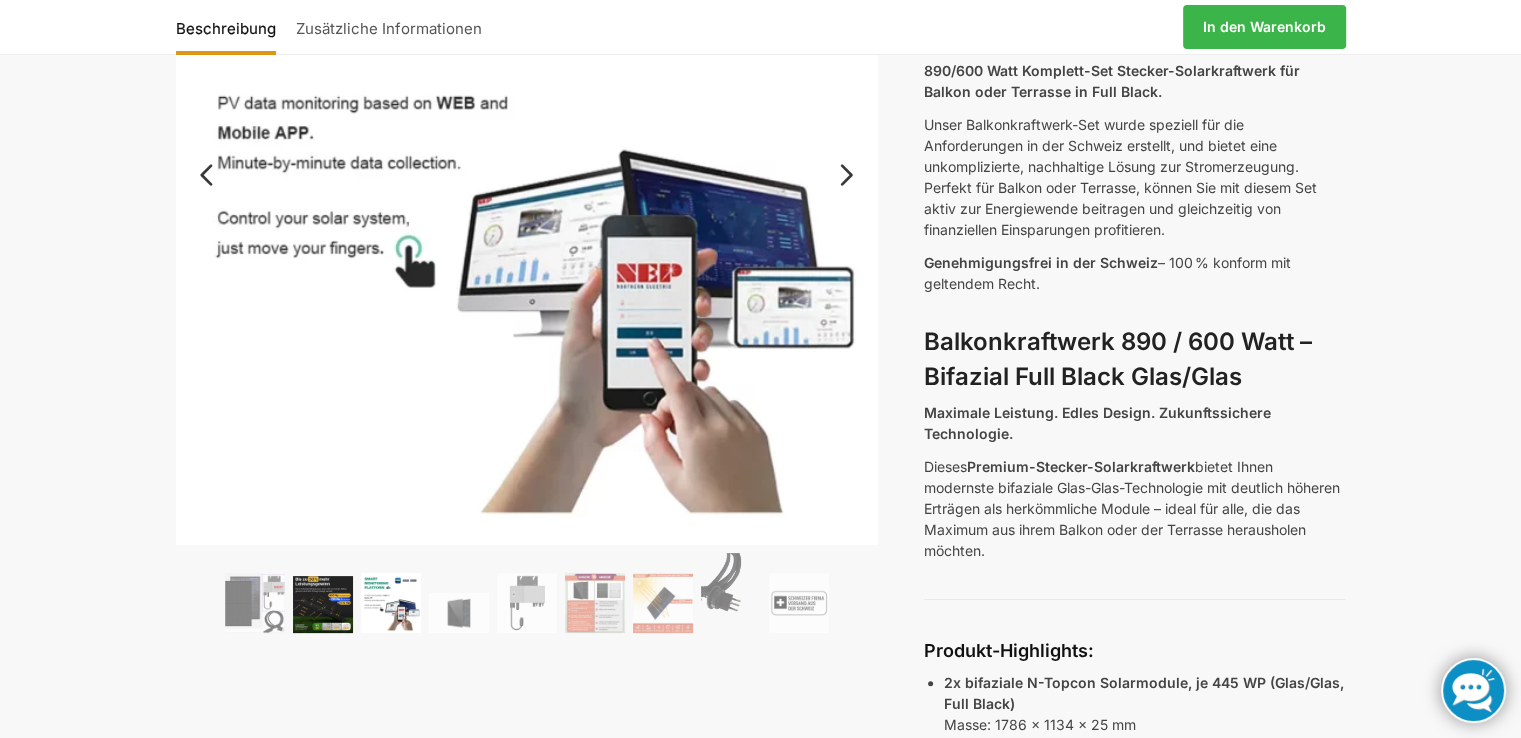 click at bounding box center (323, 604) 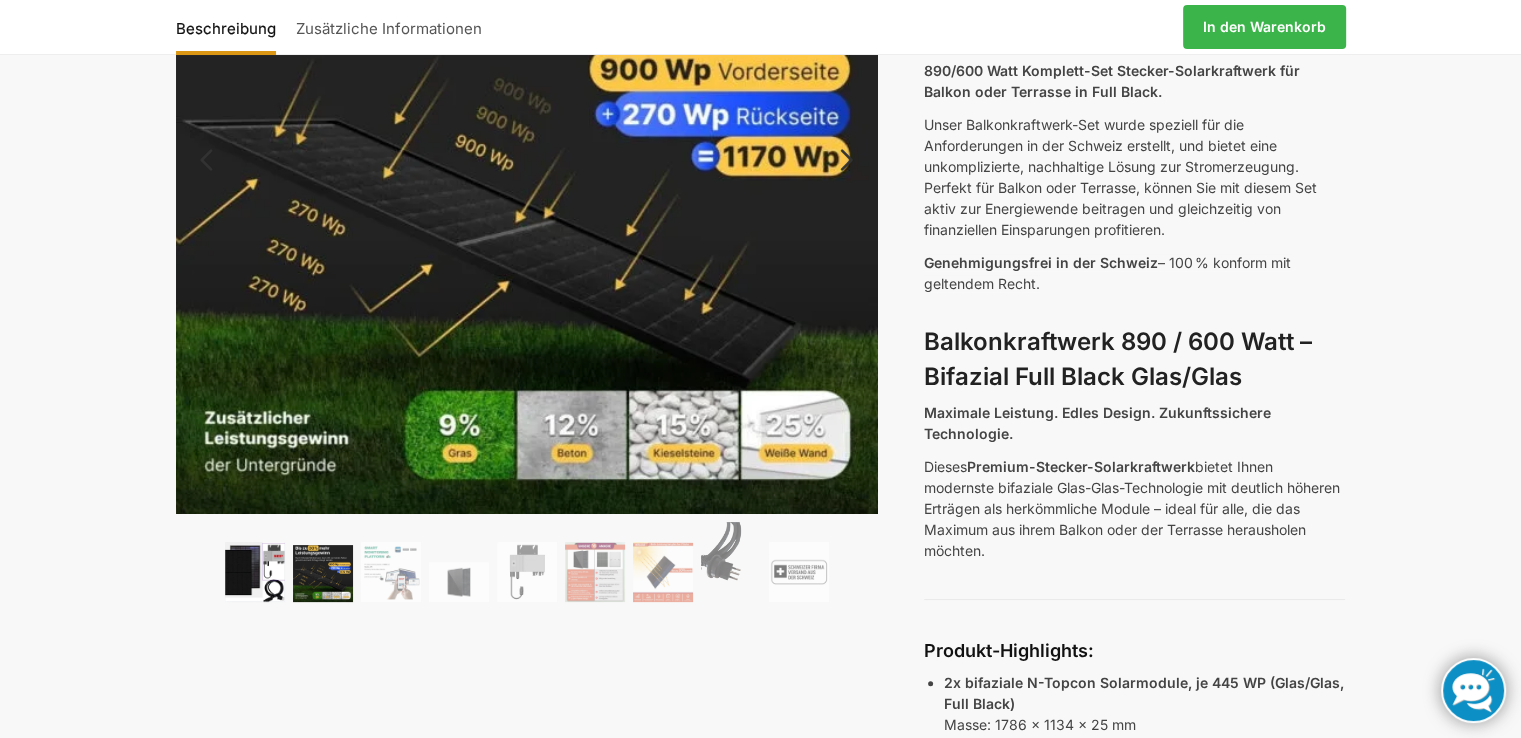 click at bounding box center (255, 572) 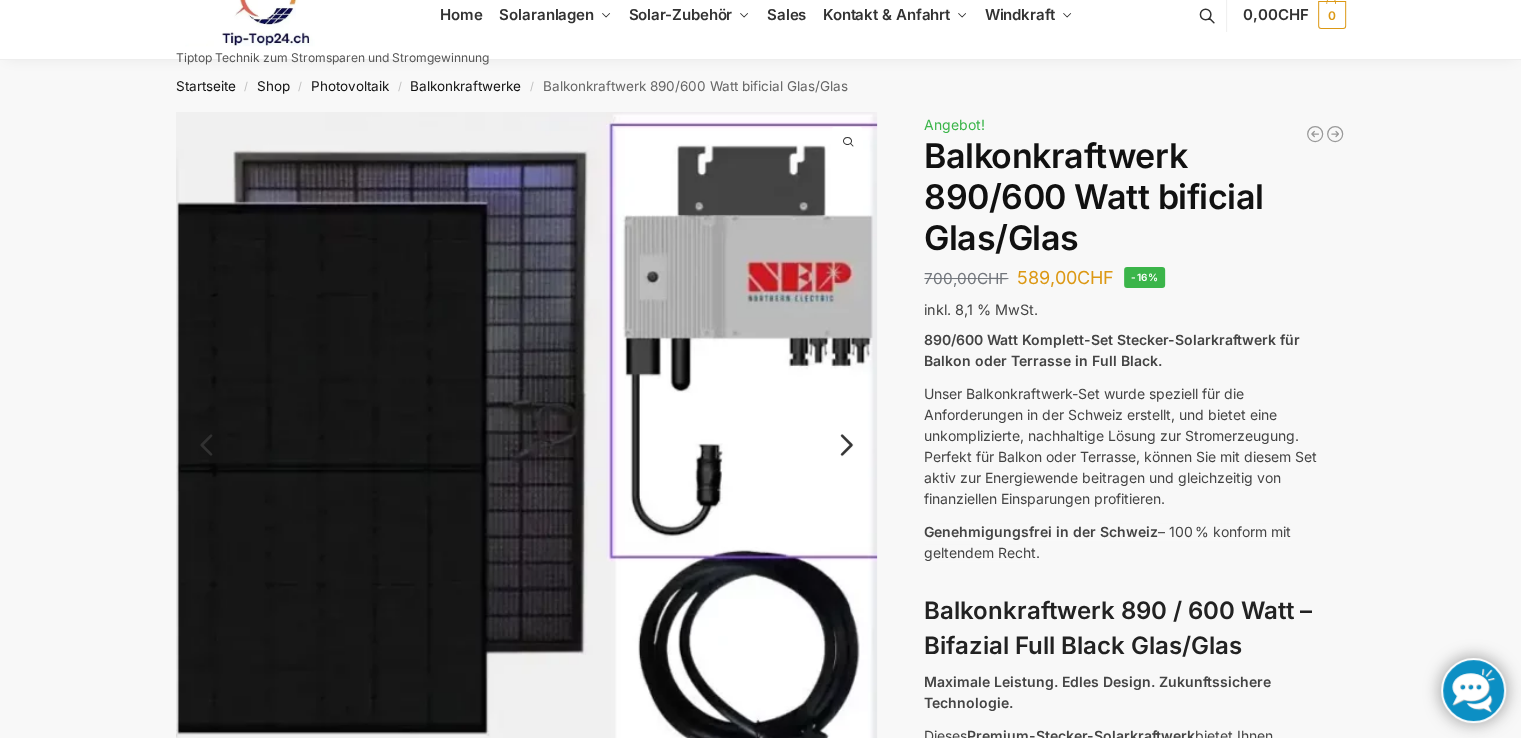 scroll, scrollTop: 0, scrollLeft: 0, axis: both 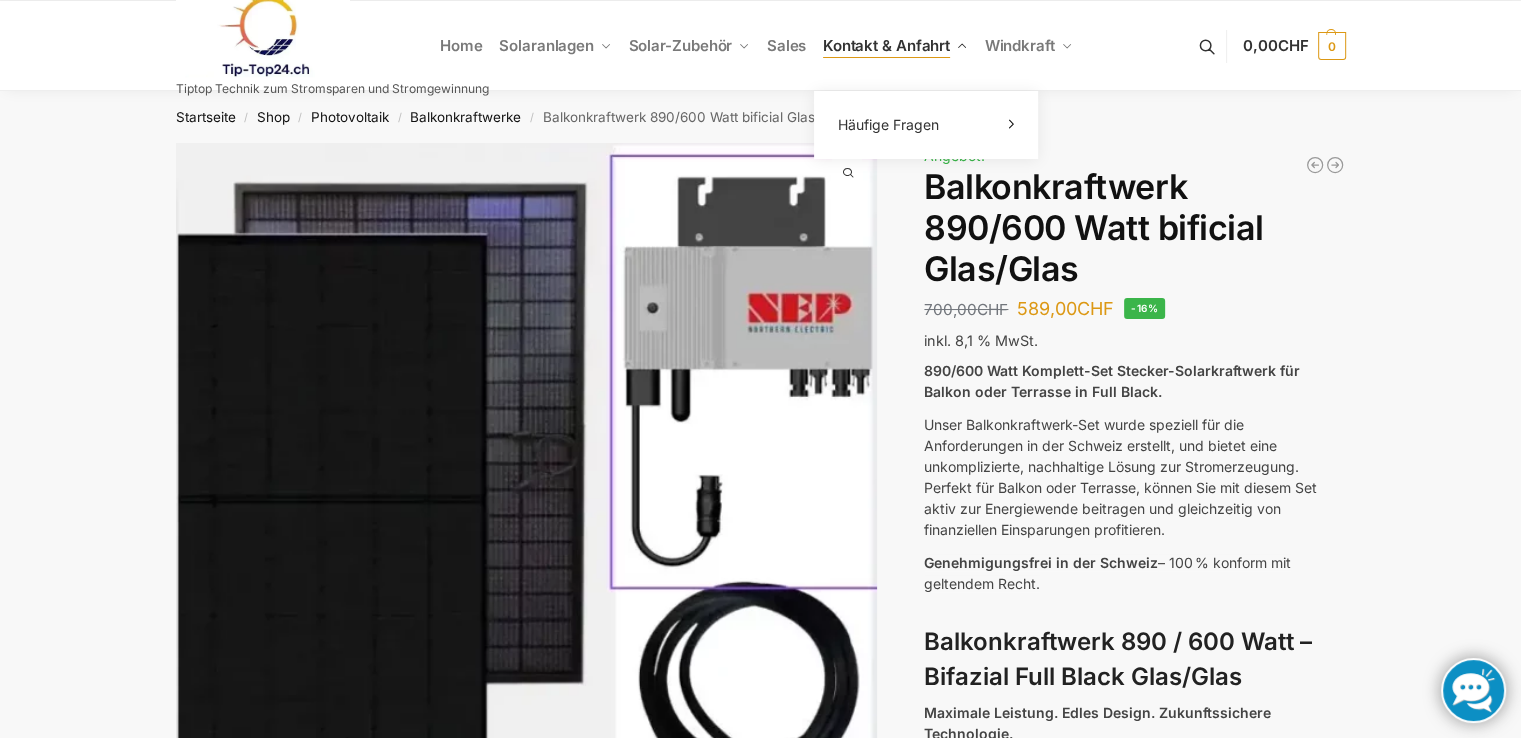 click on "Kontakt & Anfahrt" at bounding box center [886, 45] 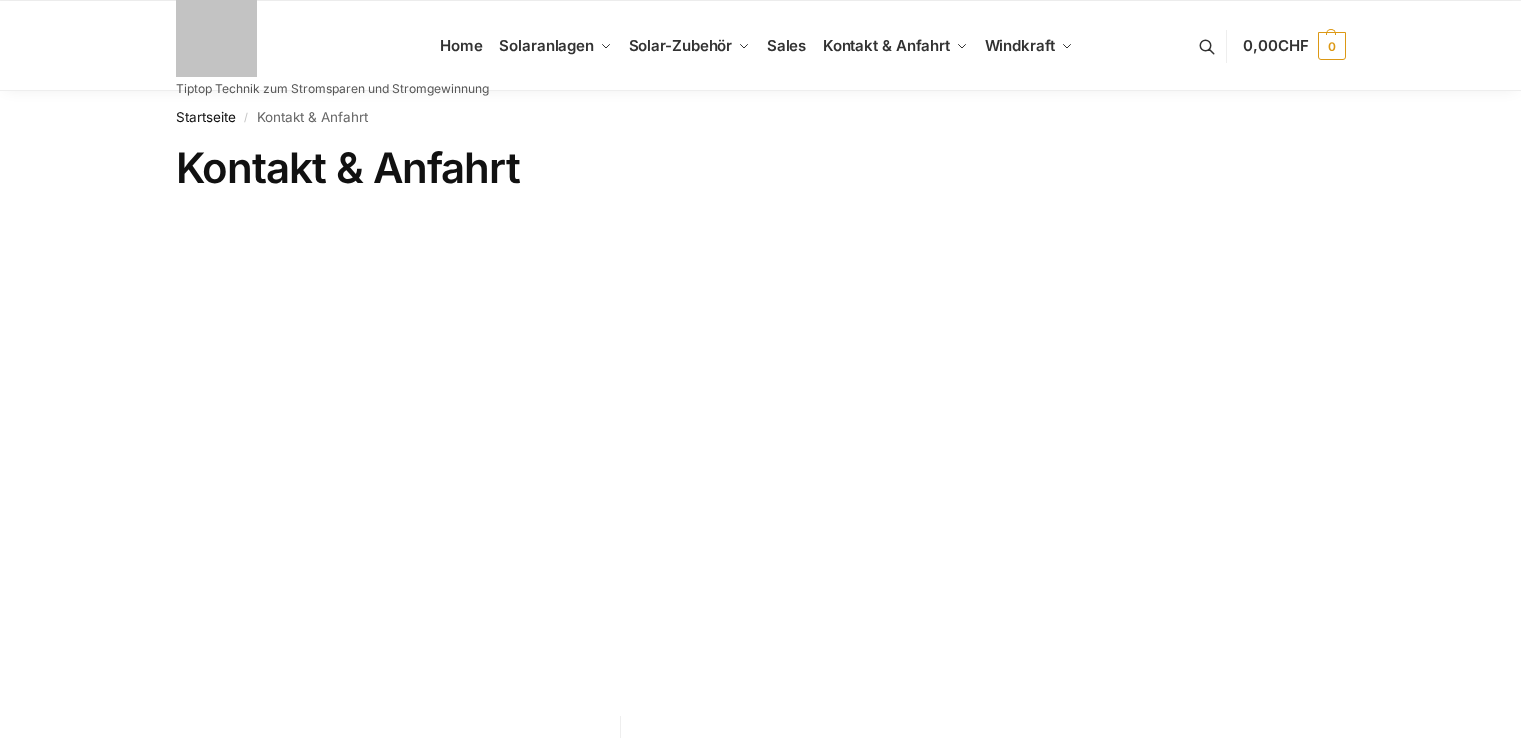 scroll, scrollTop: 0, scrollLeft: 0, axis: both 